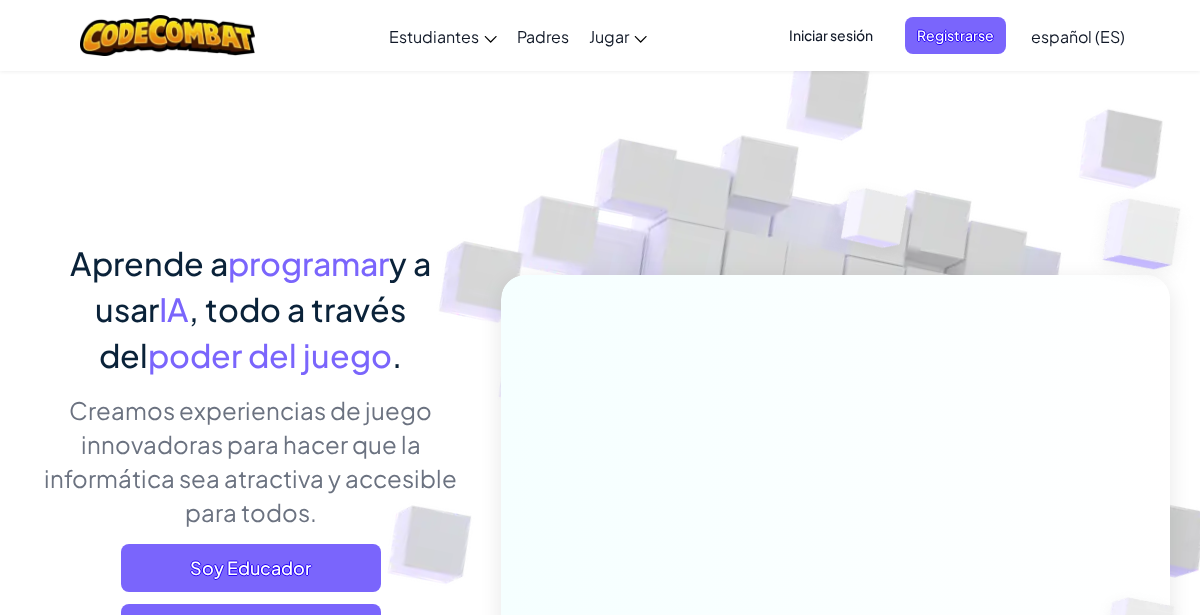 scroll, scrollTop: 0, scrollLeft: 0, axis: both 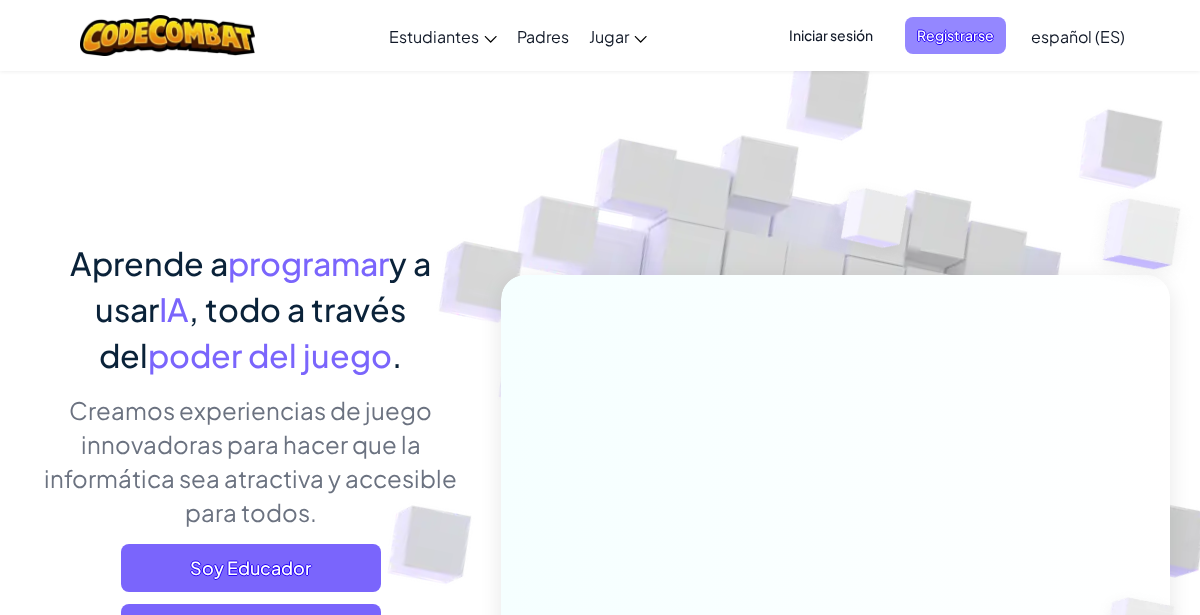 click on "Registrarse" at bounding box center (955, 35) 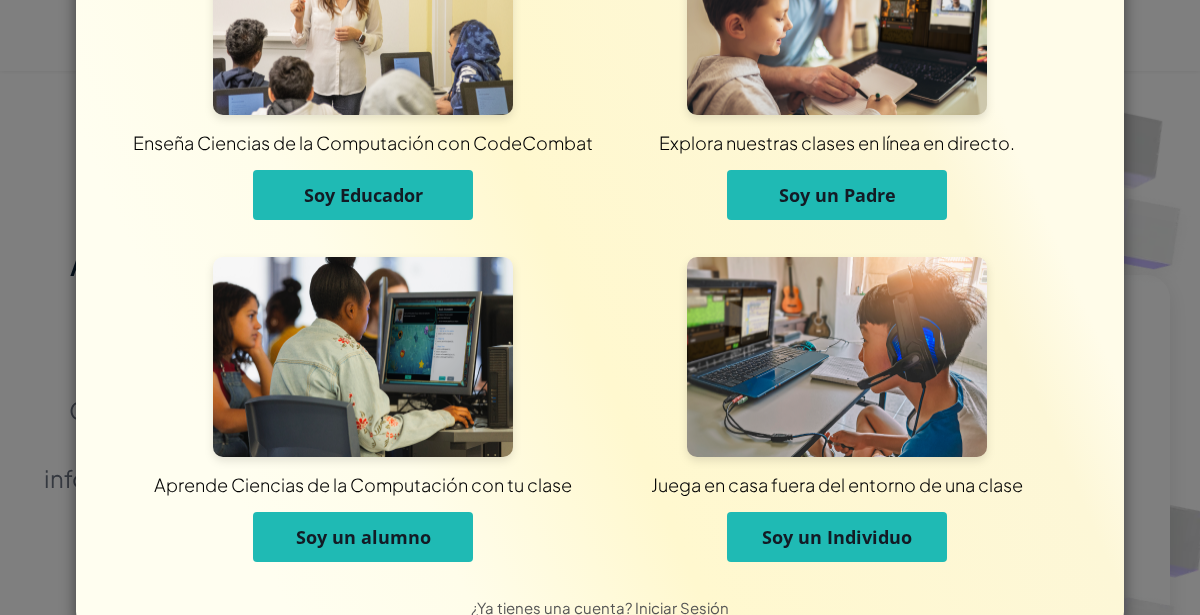 scroll, scrollTop: 176, scrollLeft: 0, axis: vertical 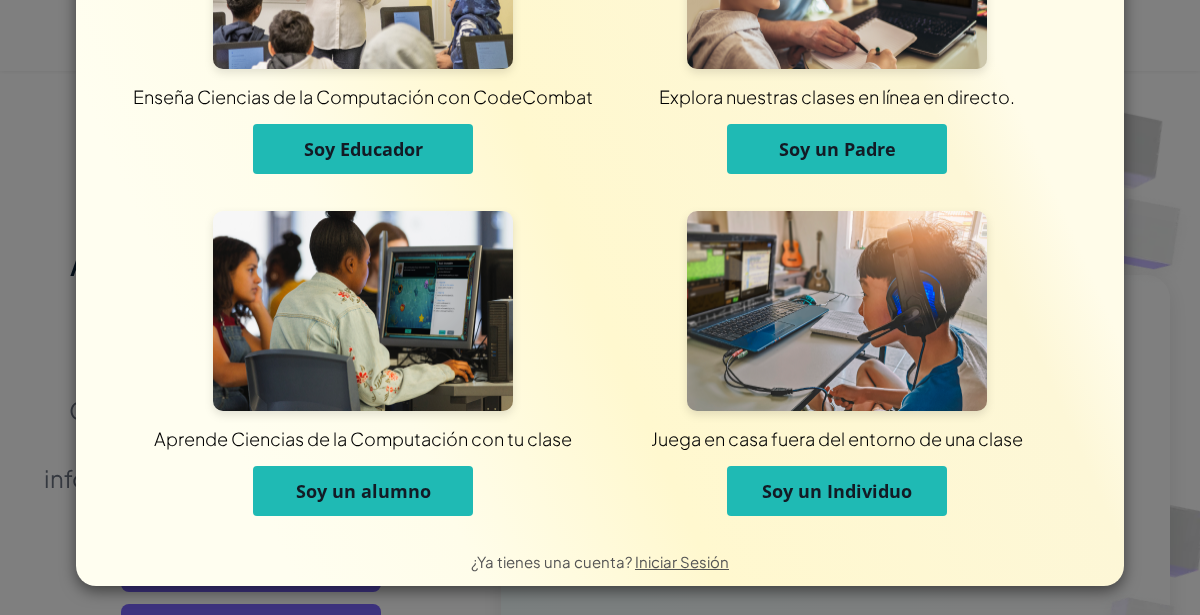 click on "Soy un alumno" at bounding box center (363, 491) 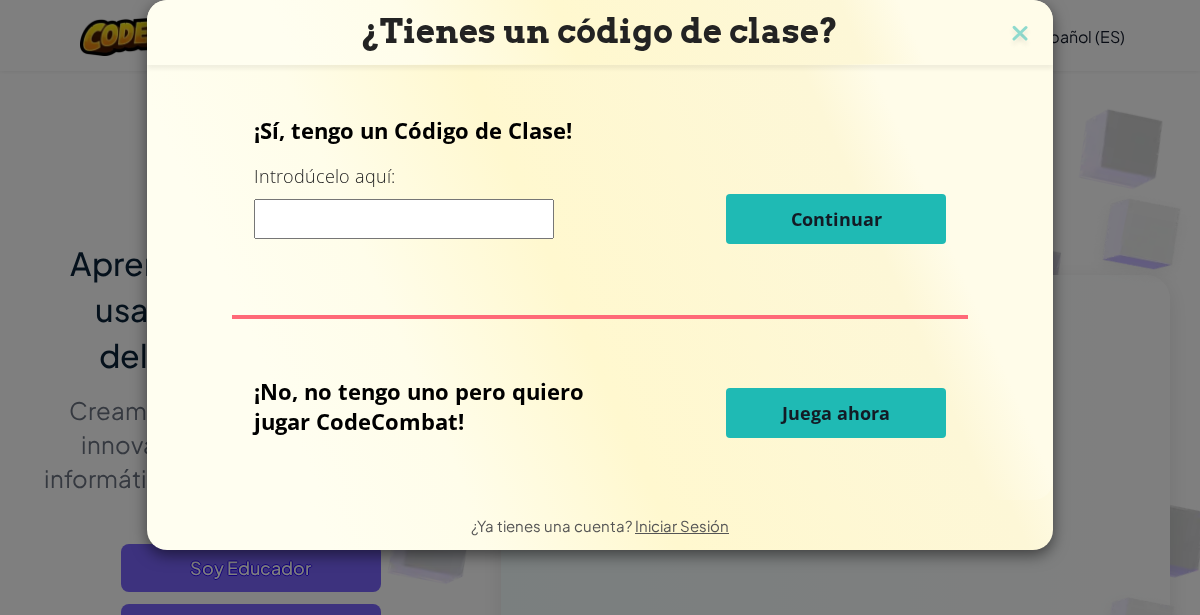scroll, scrollTop: 0, scrollLeft: 0, axis: both 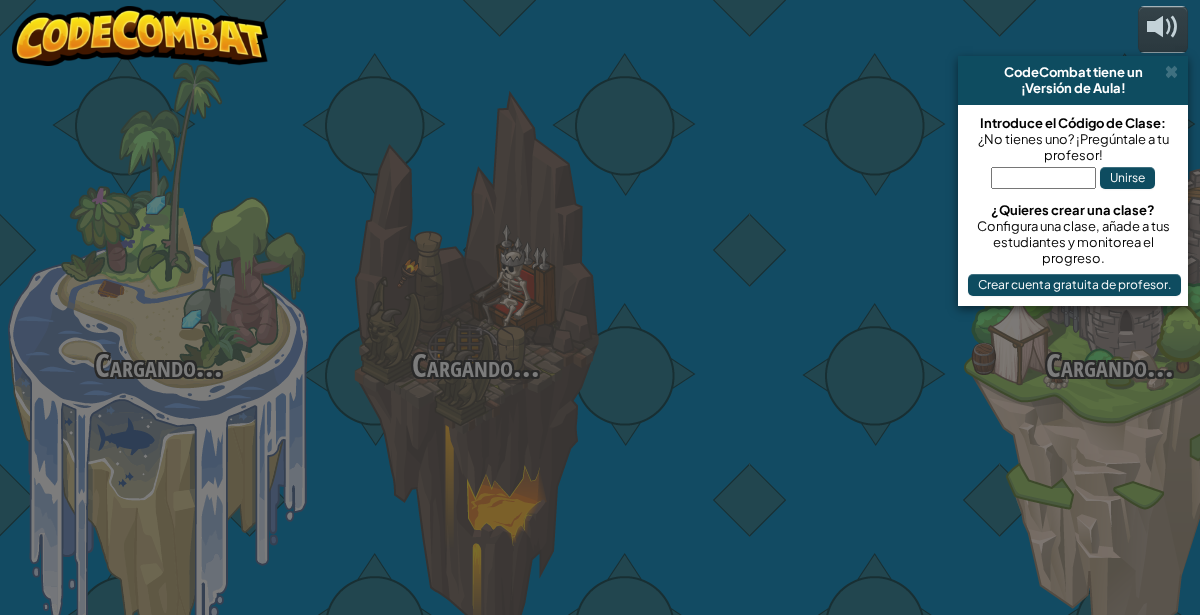 select on "es-ES" 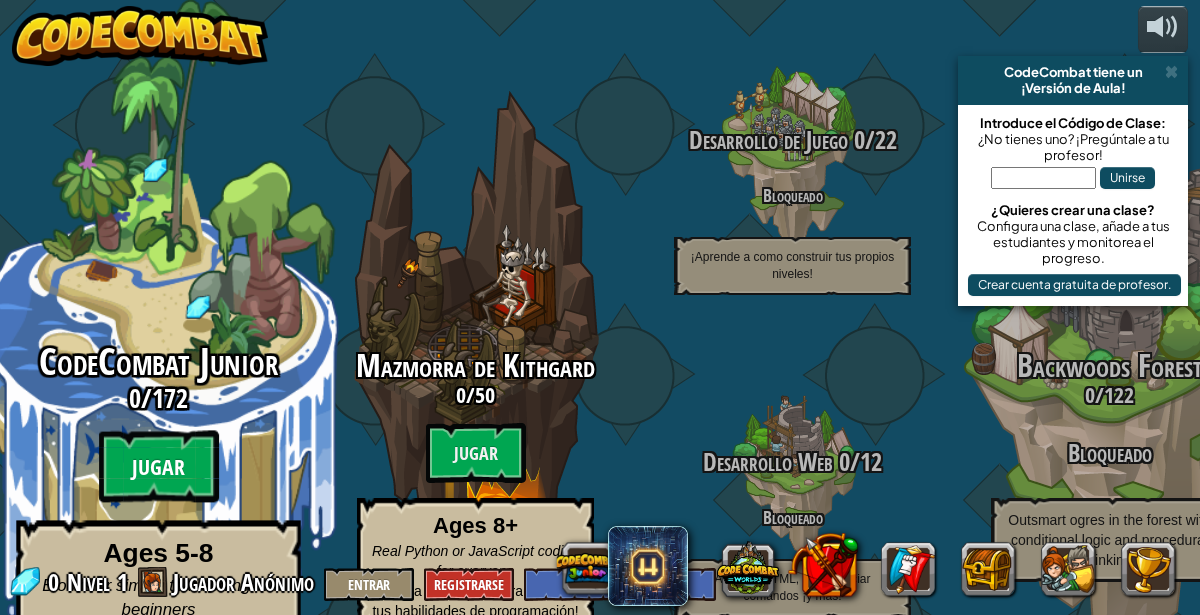 click on "Jugar" at bounding box center (159, 467) 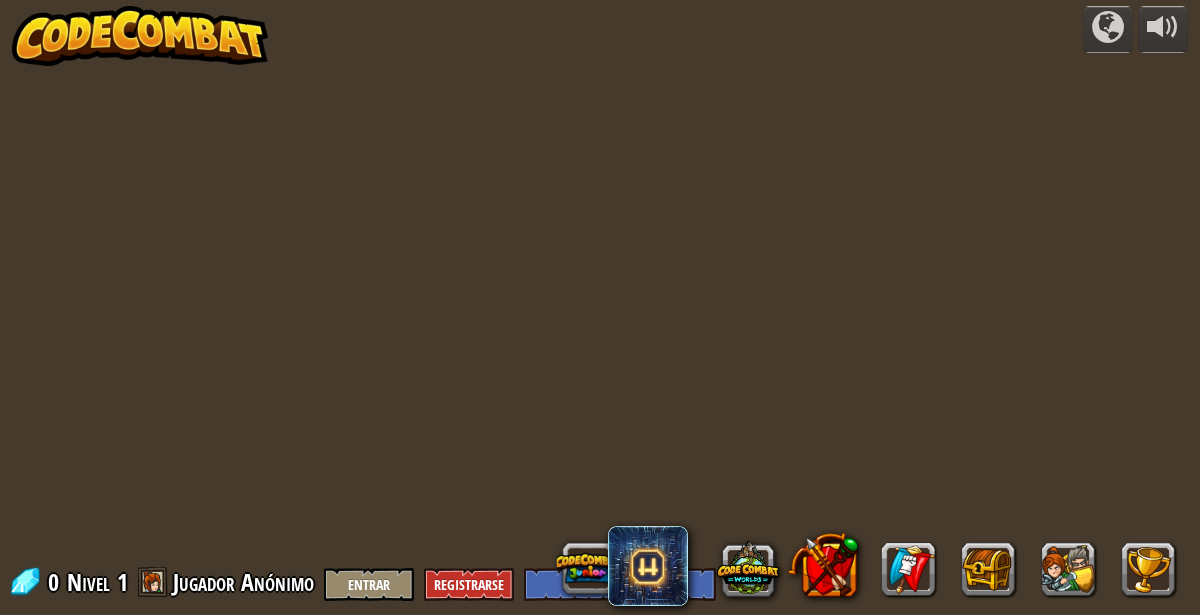 select on "es-ES" 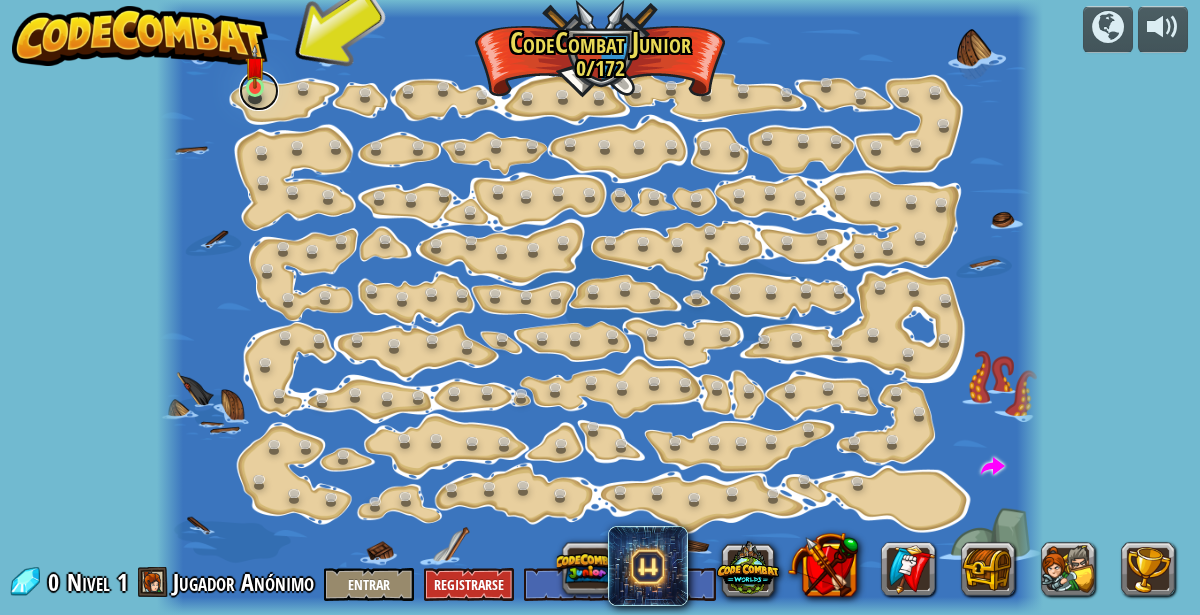 click at bounding box center [259, 91] 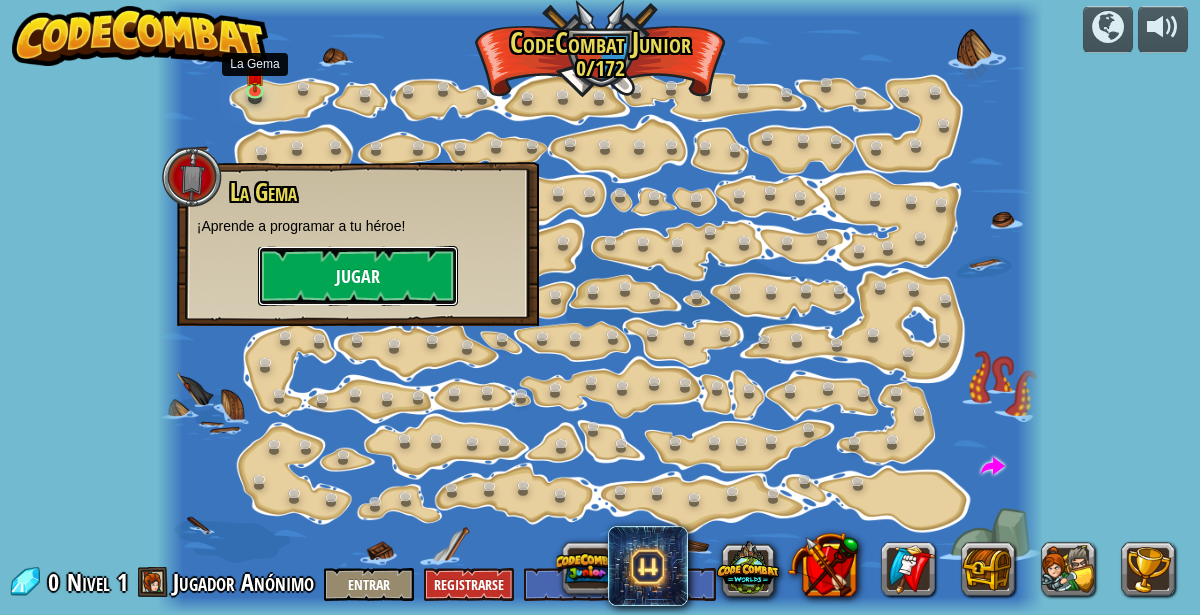 click on "Jugar" at bounding box center [358, 276] 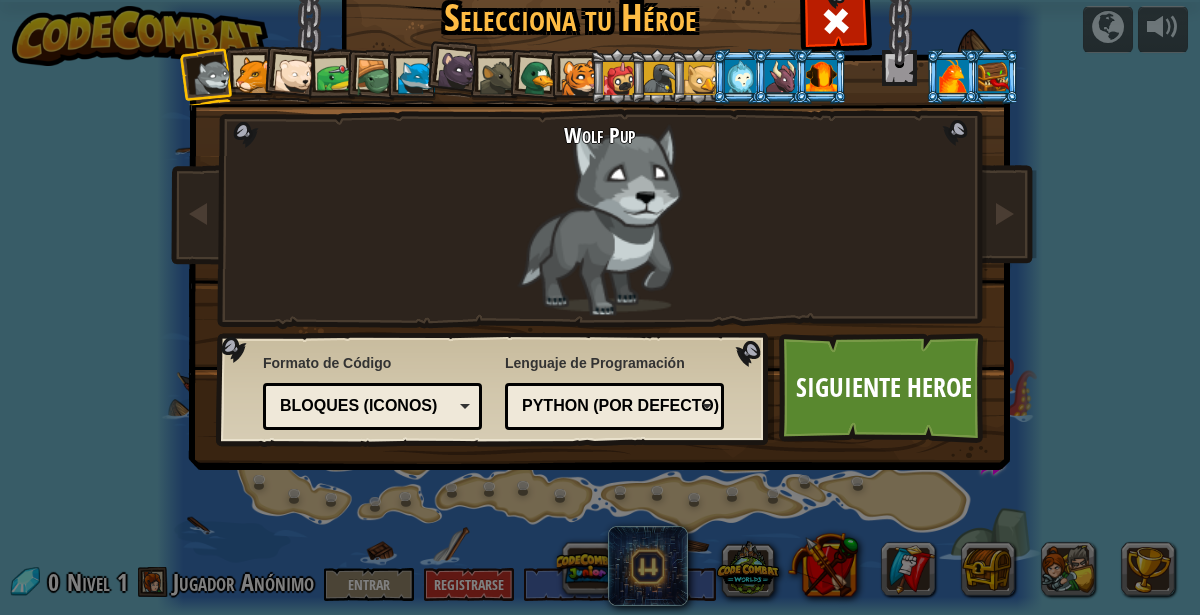 click at bounding box center [294, 76] 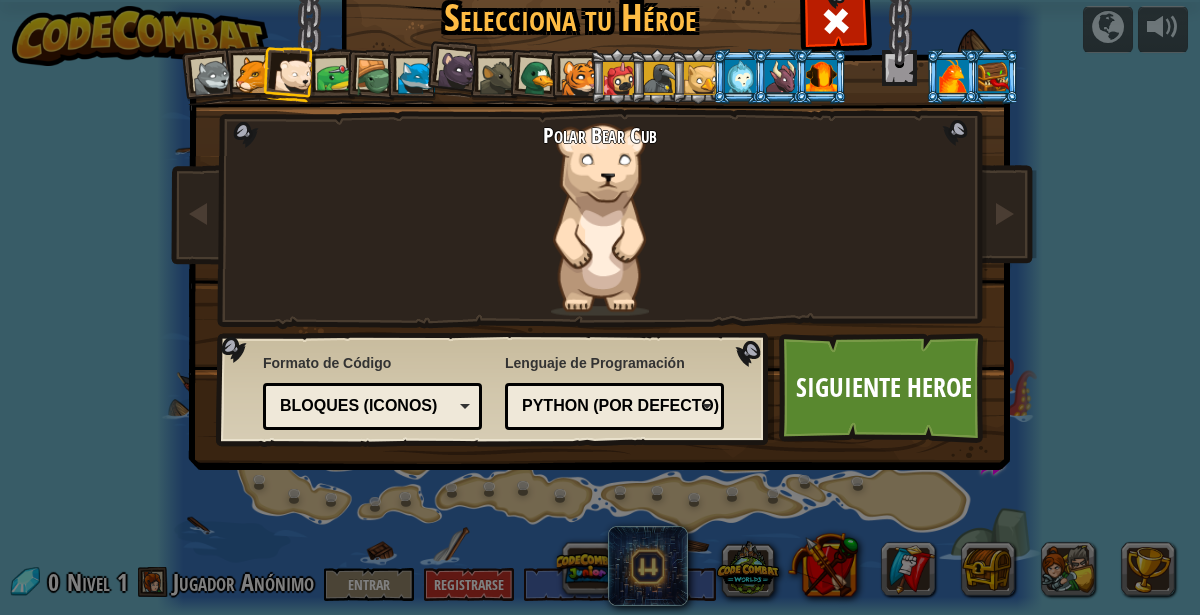 click at bounding box center (290, 73) 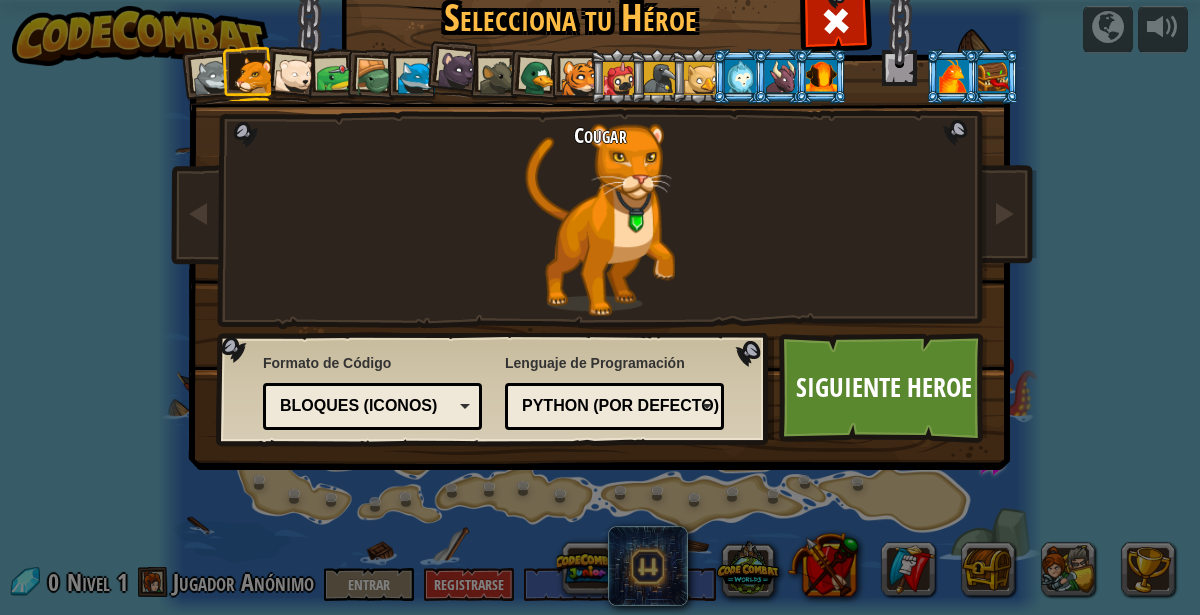 click at bounding box center [457, 70] 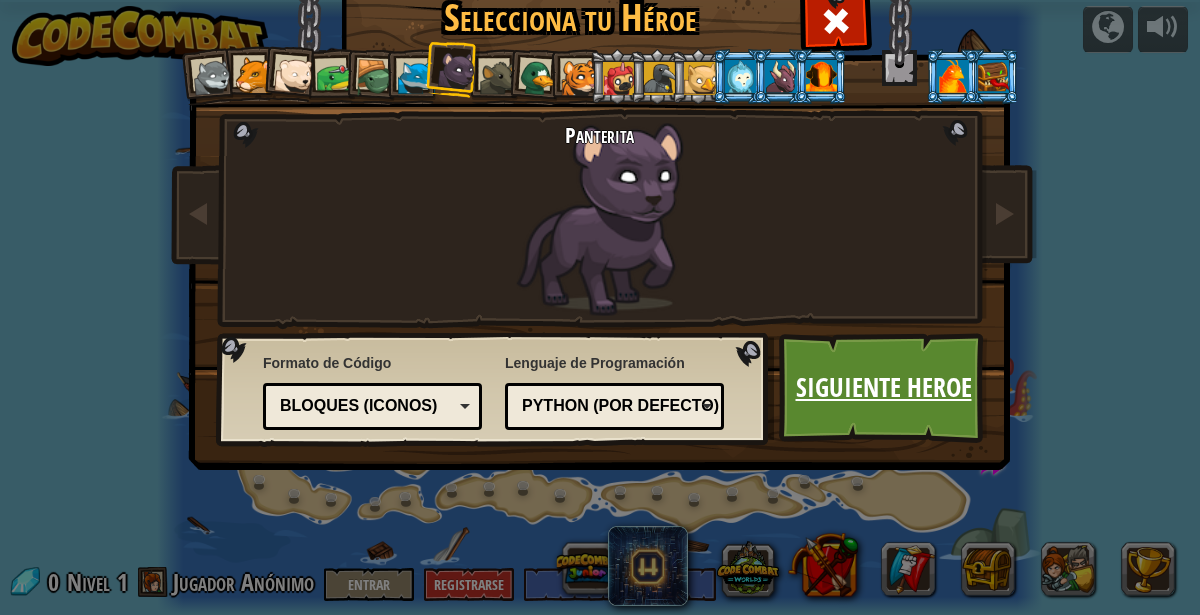 click on "Siguiente Heroe" at bounding box center [883, 388] 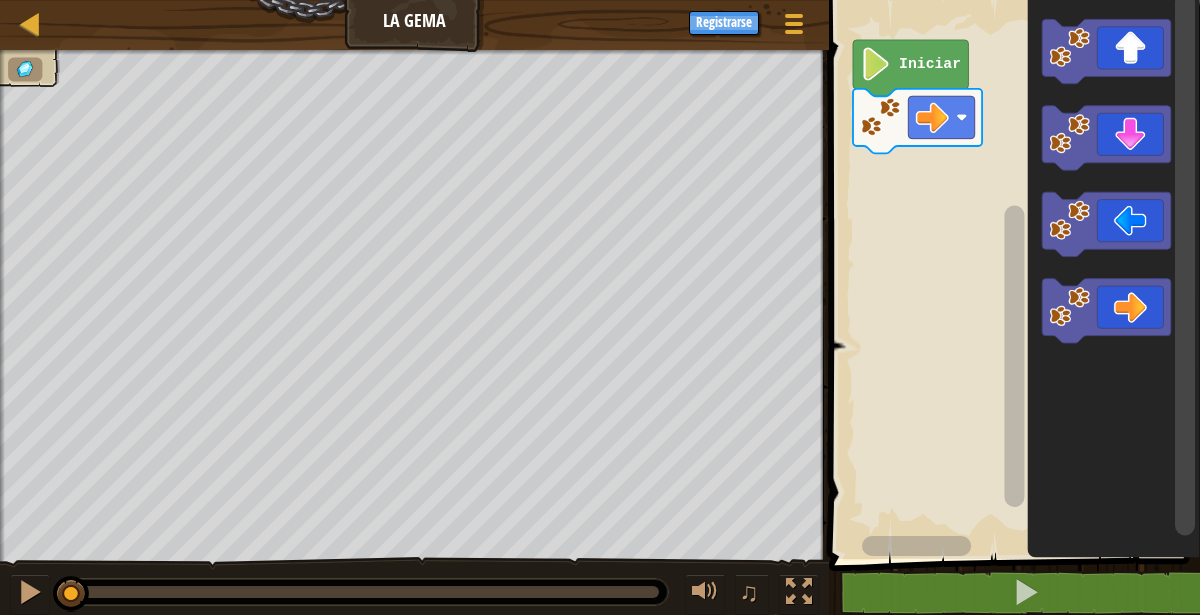 click 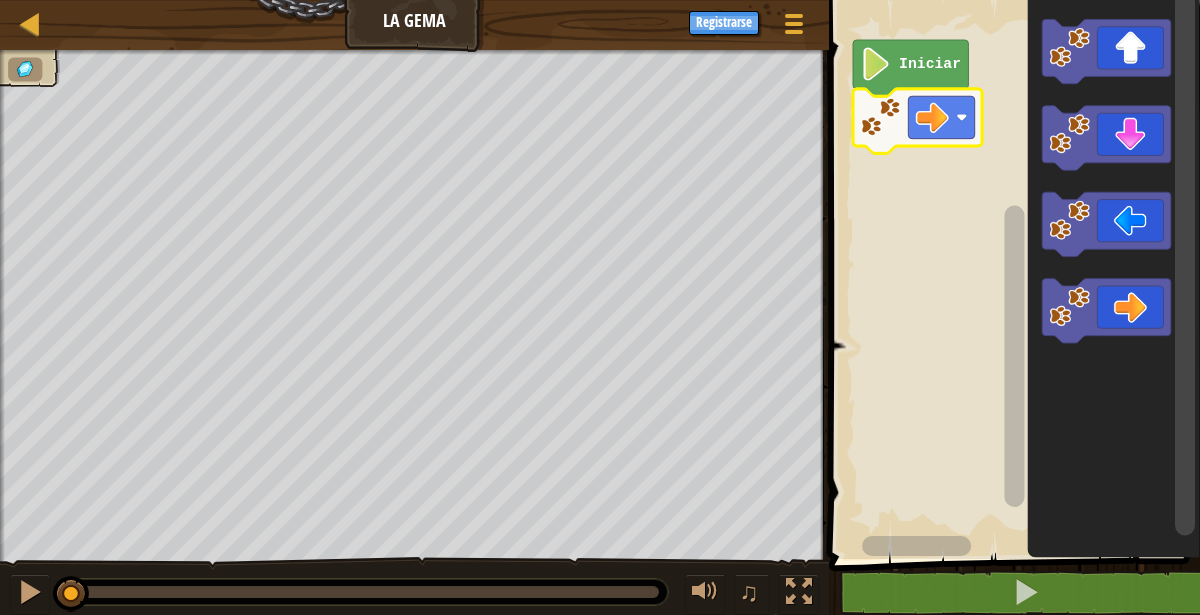 click 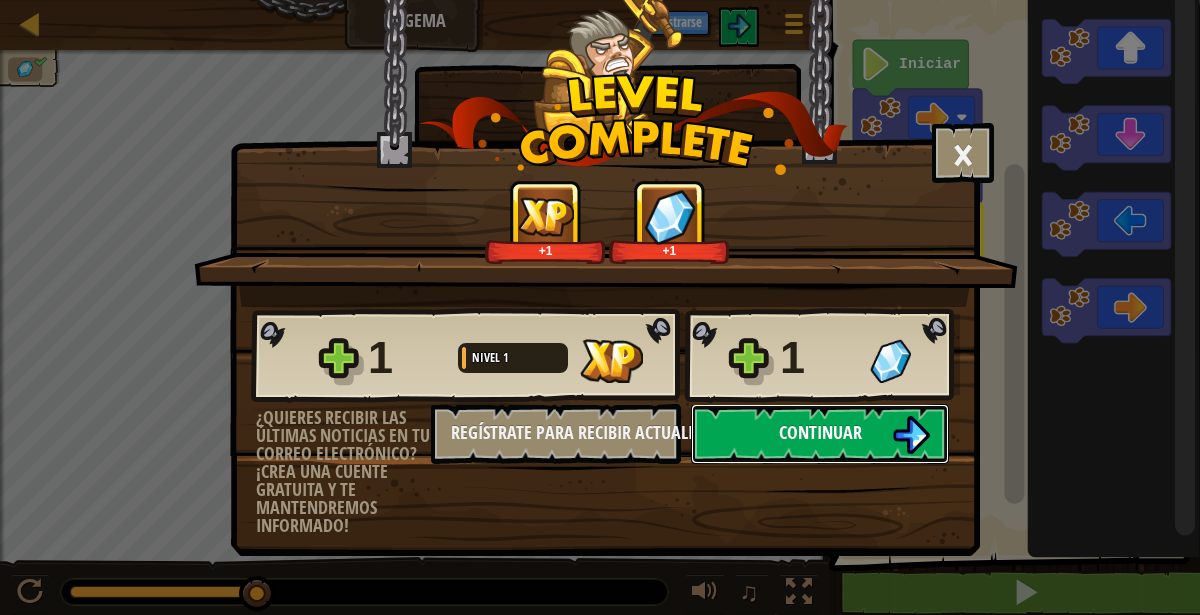 click on "Continuar" at bounding box center [820, 432] 